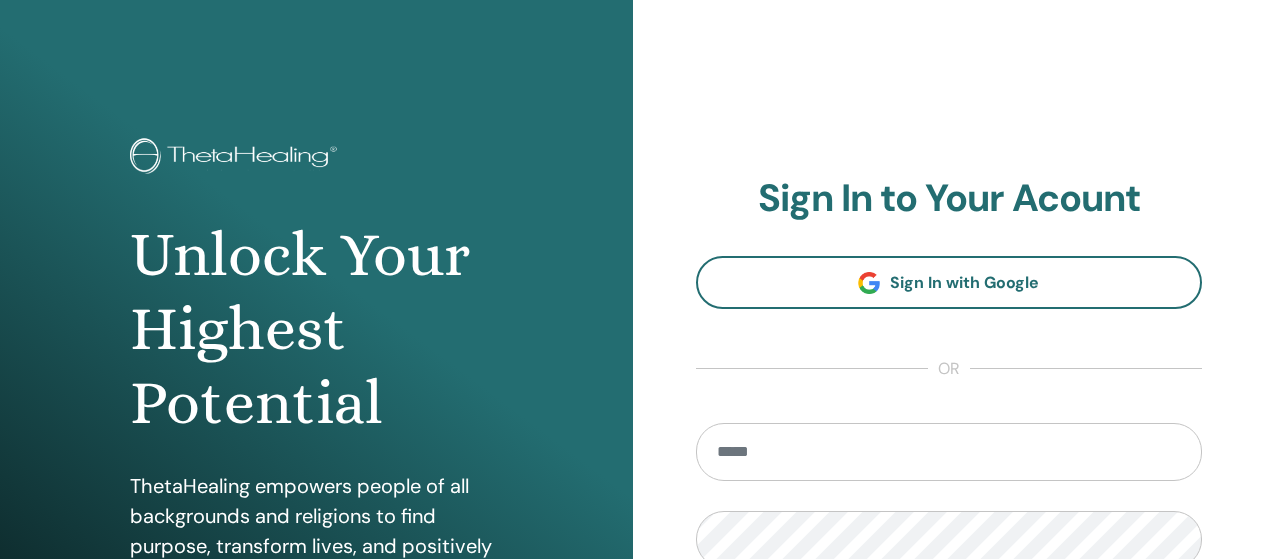 scroll, scrollTop: 0, scrollLeft: 0, axis: both 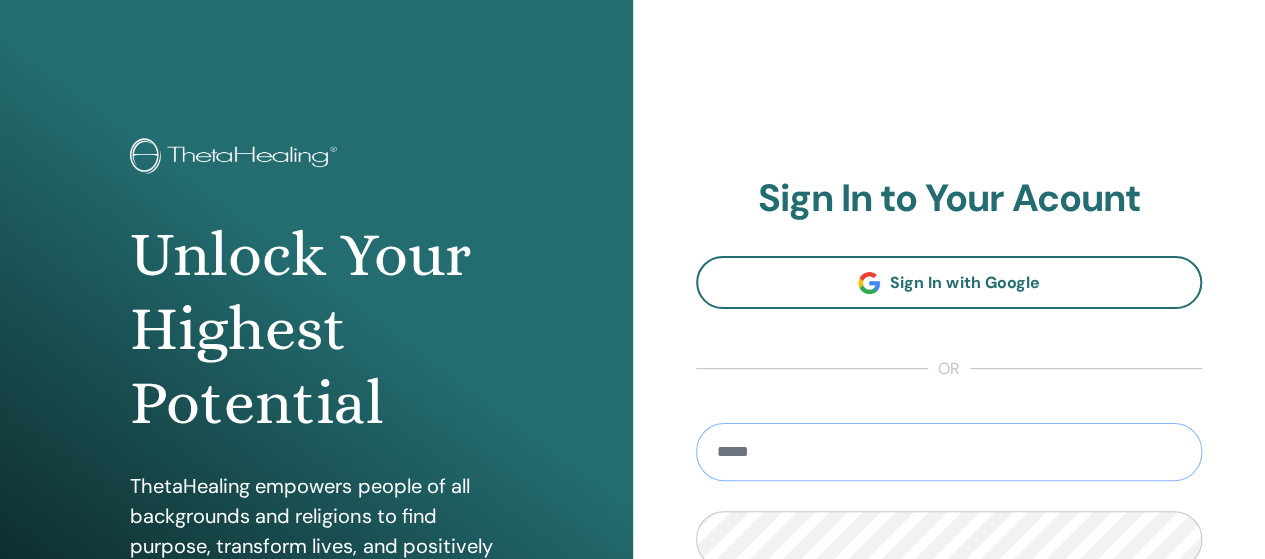 click at bounding box center [949, 452] 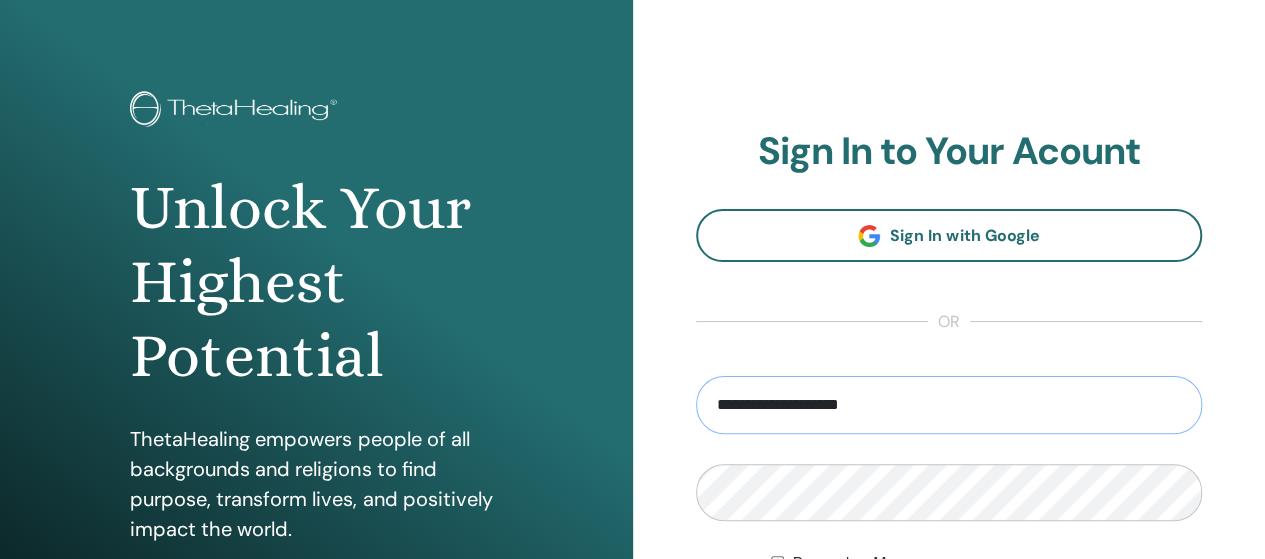 scroll, scrollTop: 346, scrollLeft: 0, axis: vertical 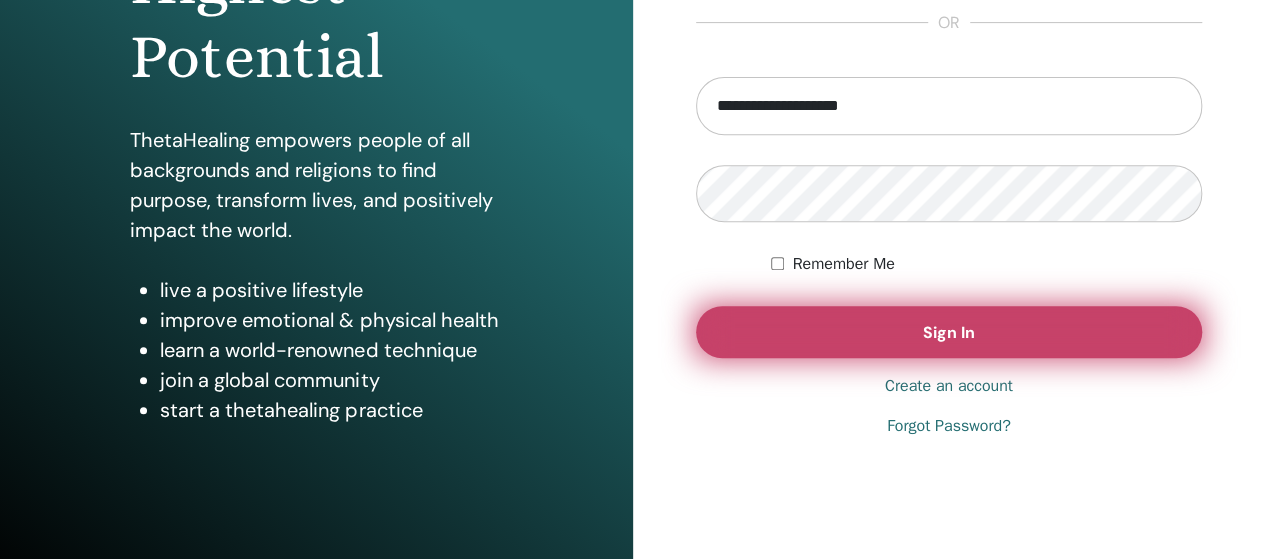 click on "Sign In" at bounding box center [949, 332] 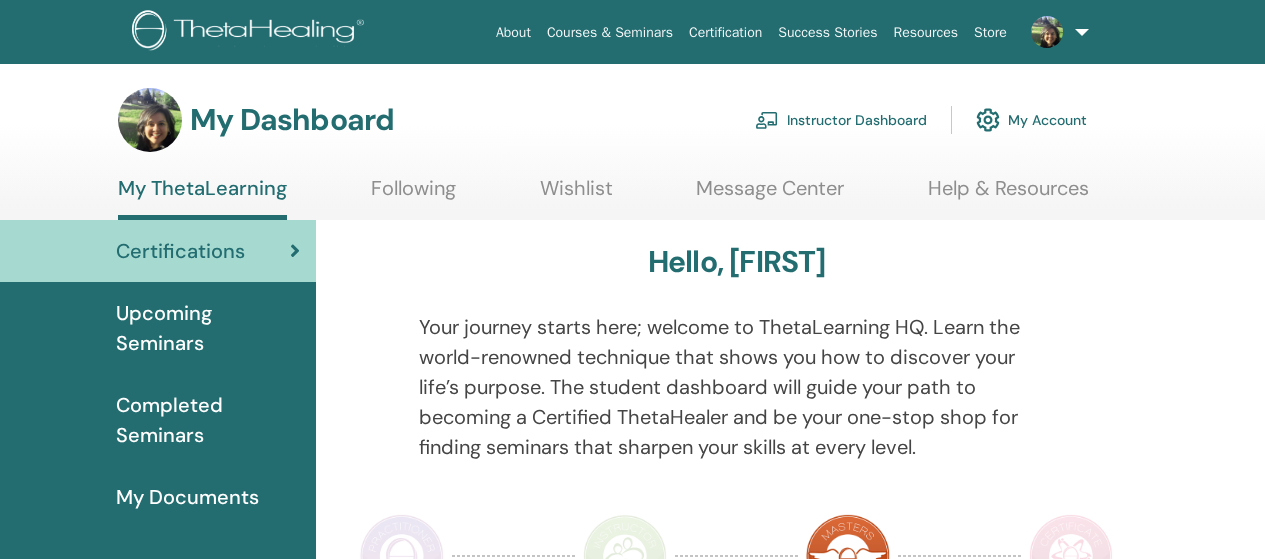 scroll, scrollTop: 0, scrollLeft: 0, axis: both 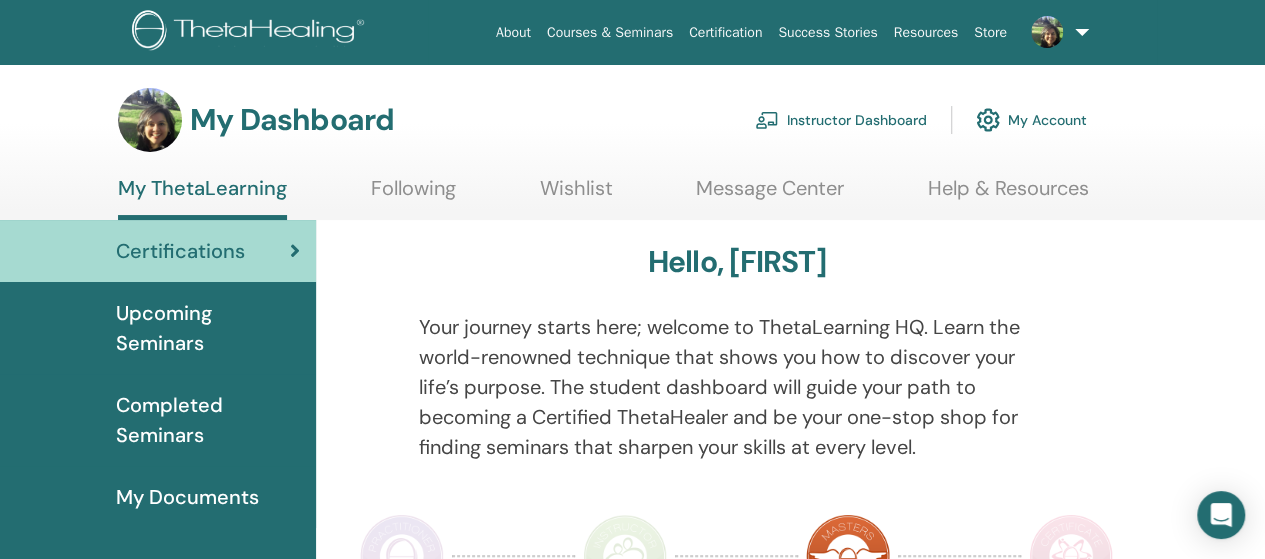 click on "Instructor Dashboard" at bounding box center [841, 120] 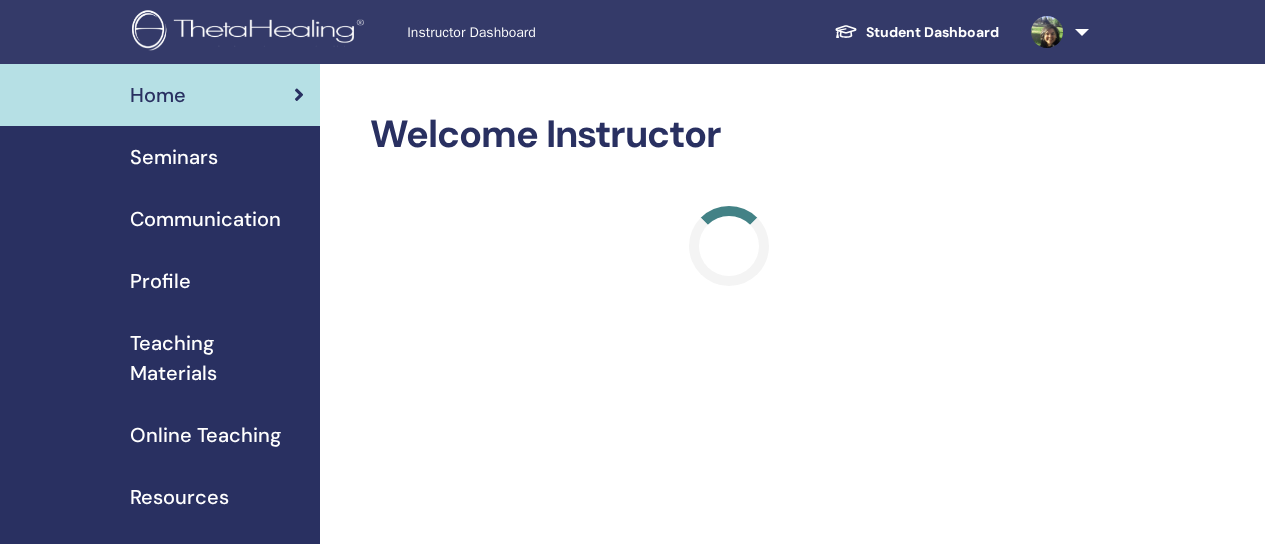 scroll, scrollTop: 0, scrollLeft: 0, axis: both 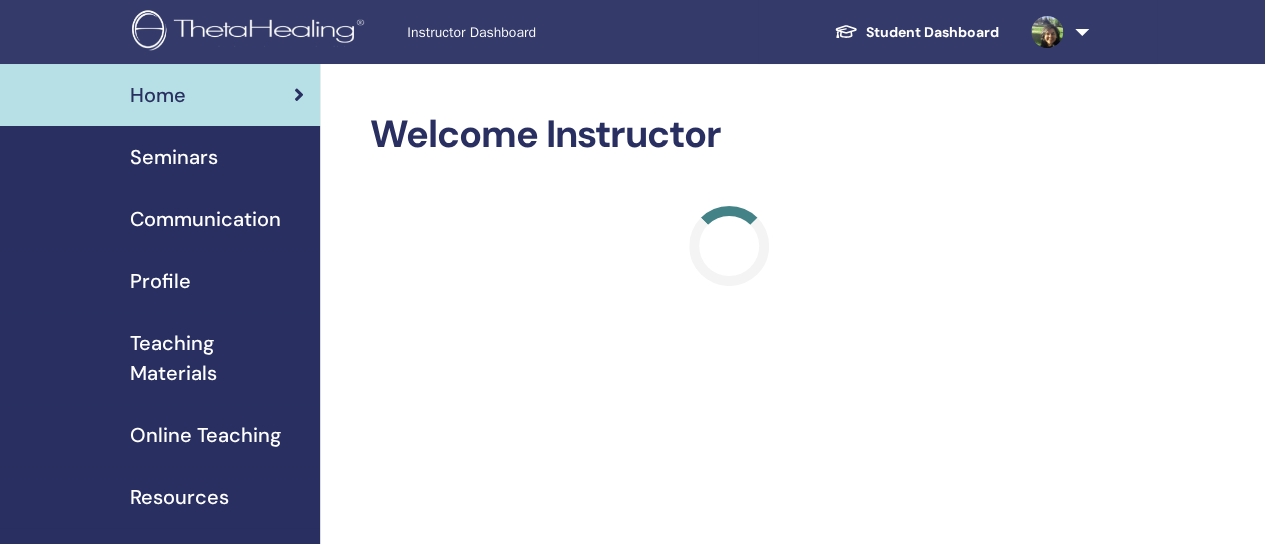 click on "Seminars" at bounding box center [174, 157] 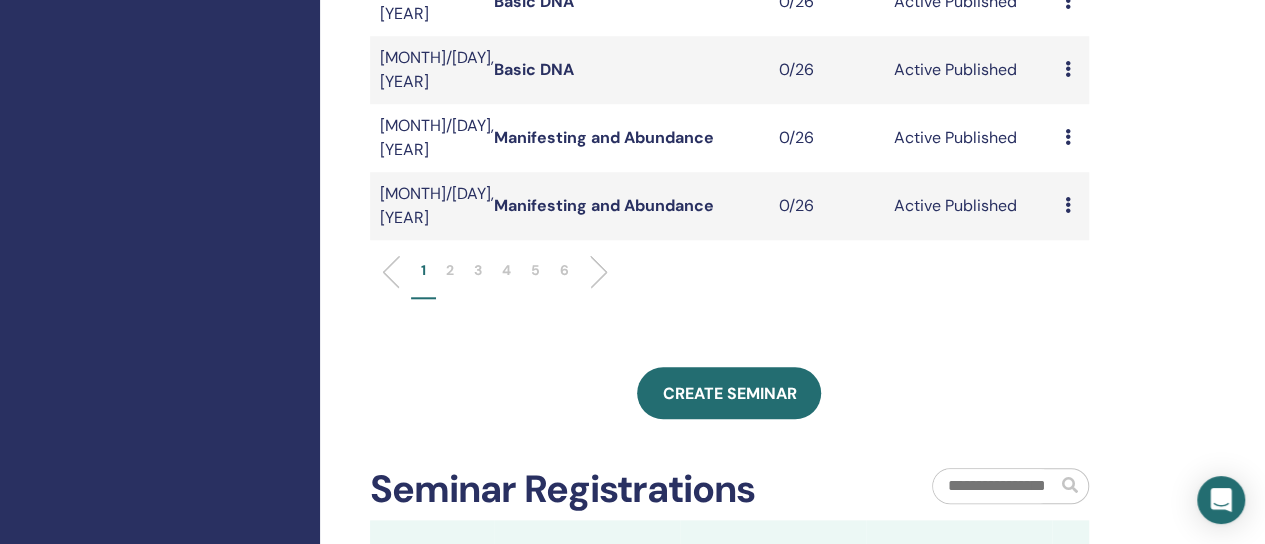 scroll, scrollTop: 836, scrollLeft: 0, axis: vertical 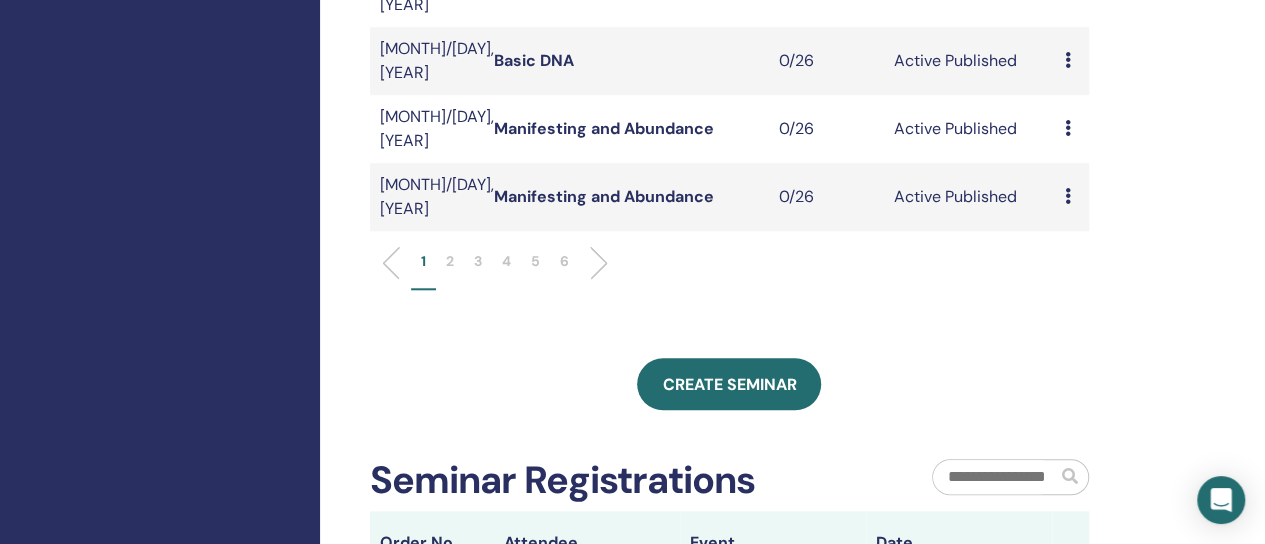 click on "2" at bounding box center (450, 270) 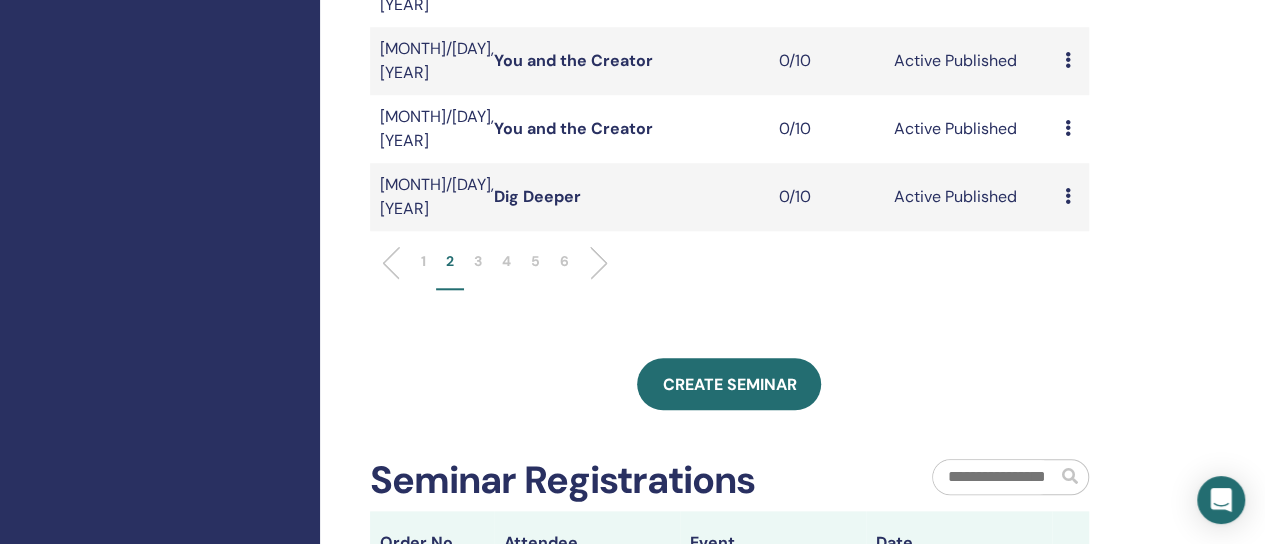 click on "3" at bounding box center [478, 261] 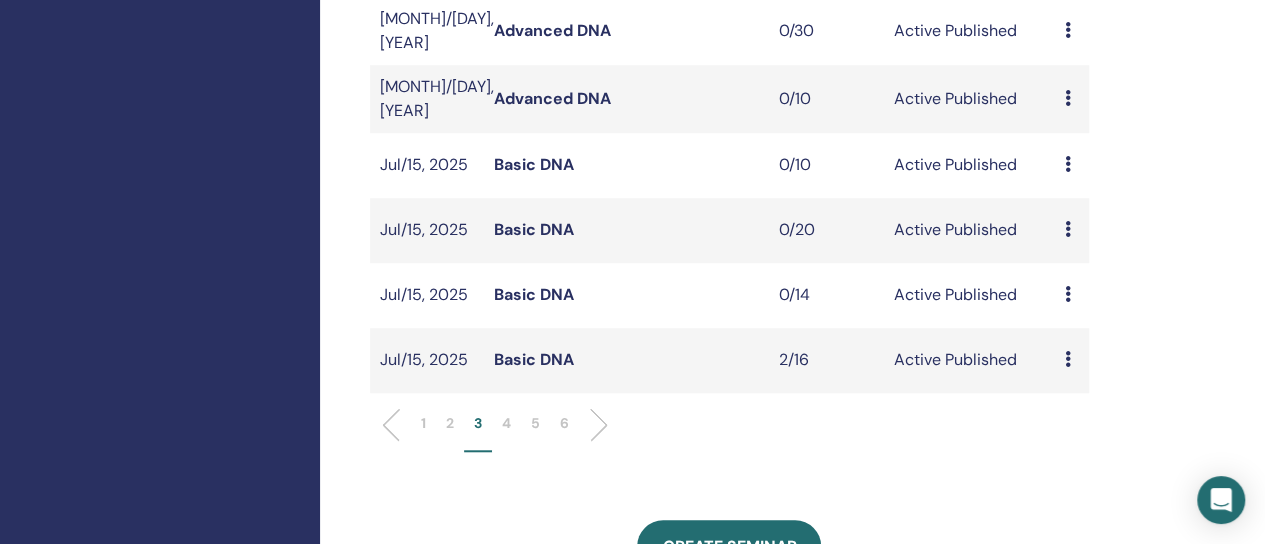 scroll, scrollTop: 662, scrollLeft: 0, axis: vertical 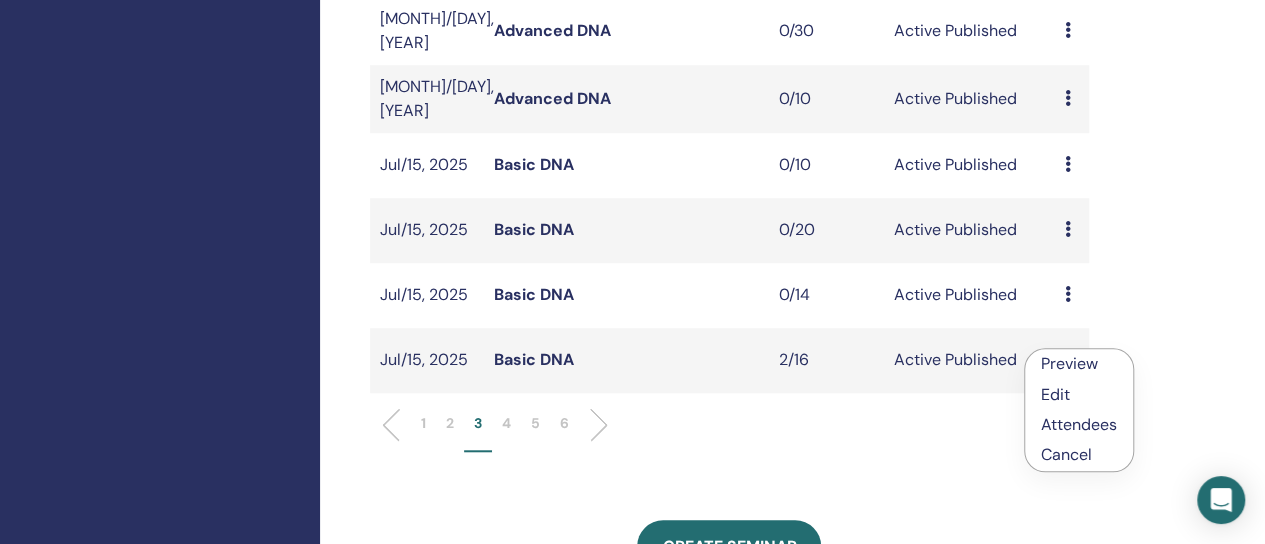 click on "Attendees" at bounding box center (1079, 424) 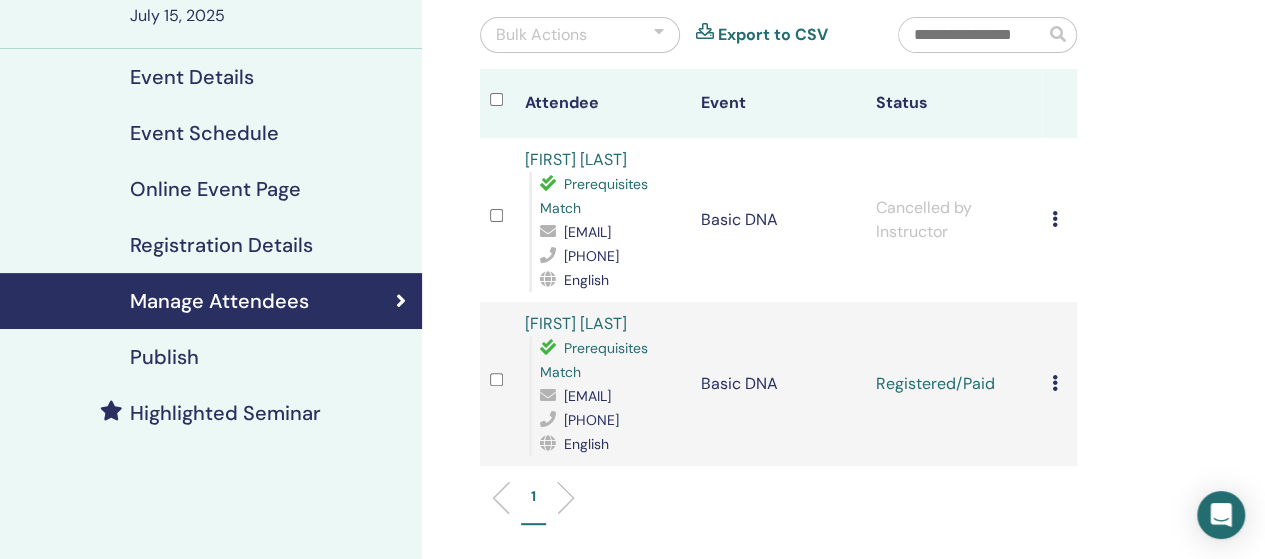 scroll, scrollTop: 133, scrollLeft: 0, axis: vertical 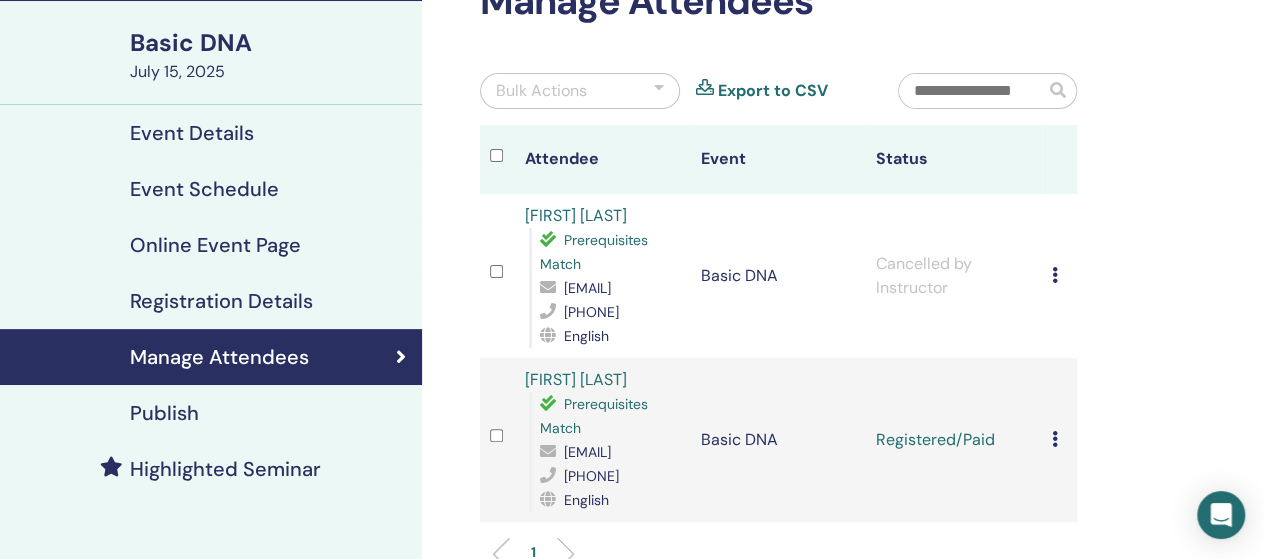 click on "Publish" at bounding box center [164, 413] 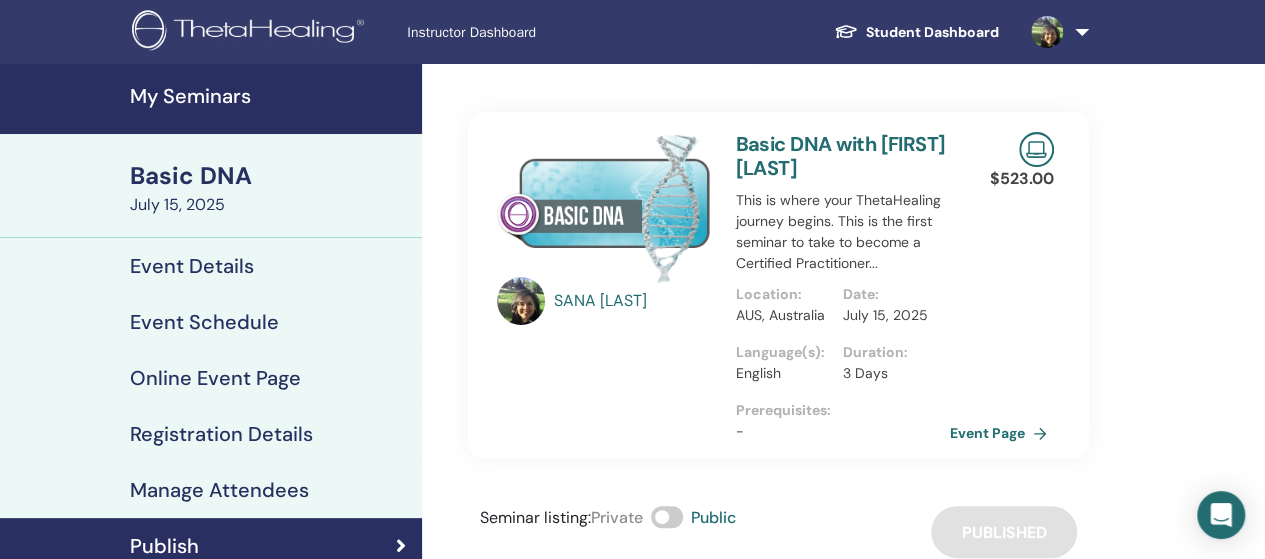 scroll, scrollTop: 0, scrollLeft: 0, axis: both 